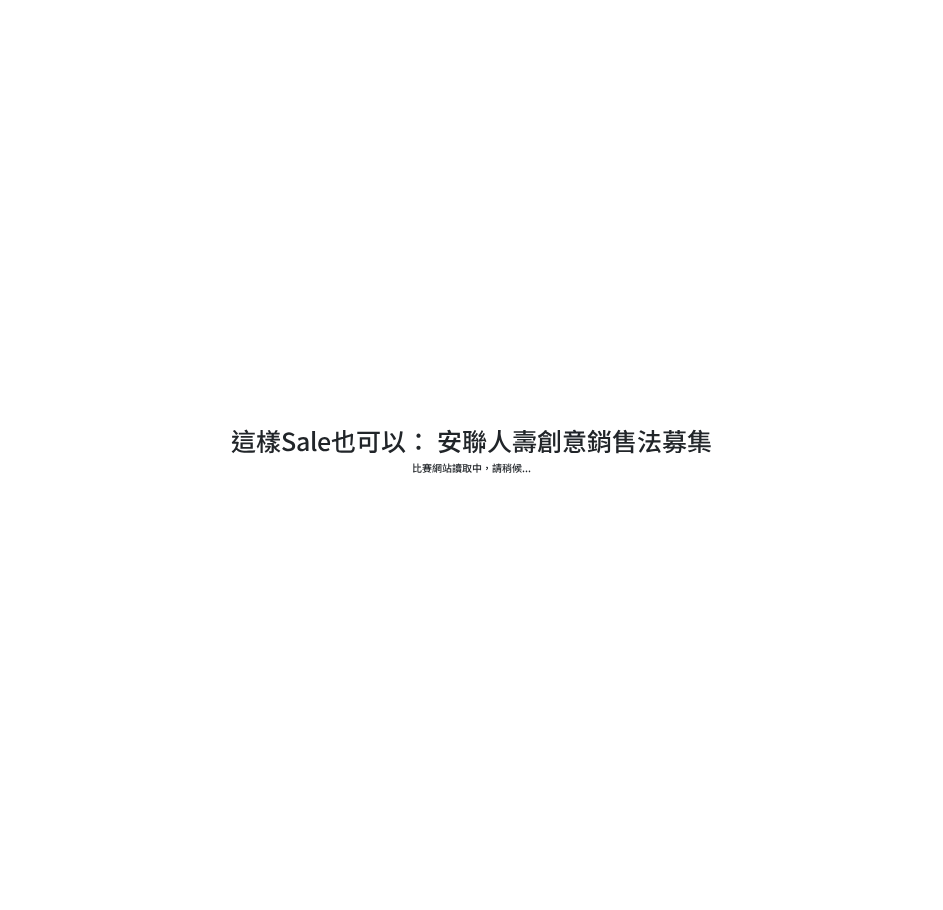 scroll, scrollTop: 0, scrollLeft: 0, axis: both 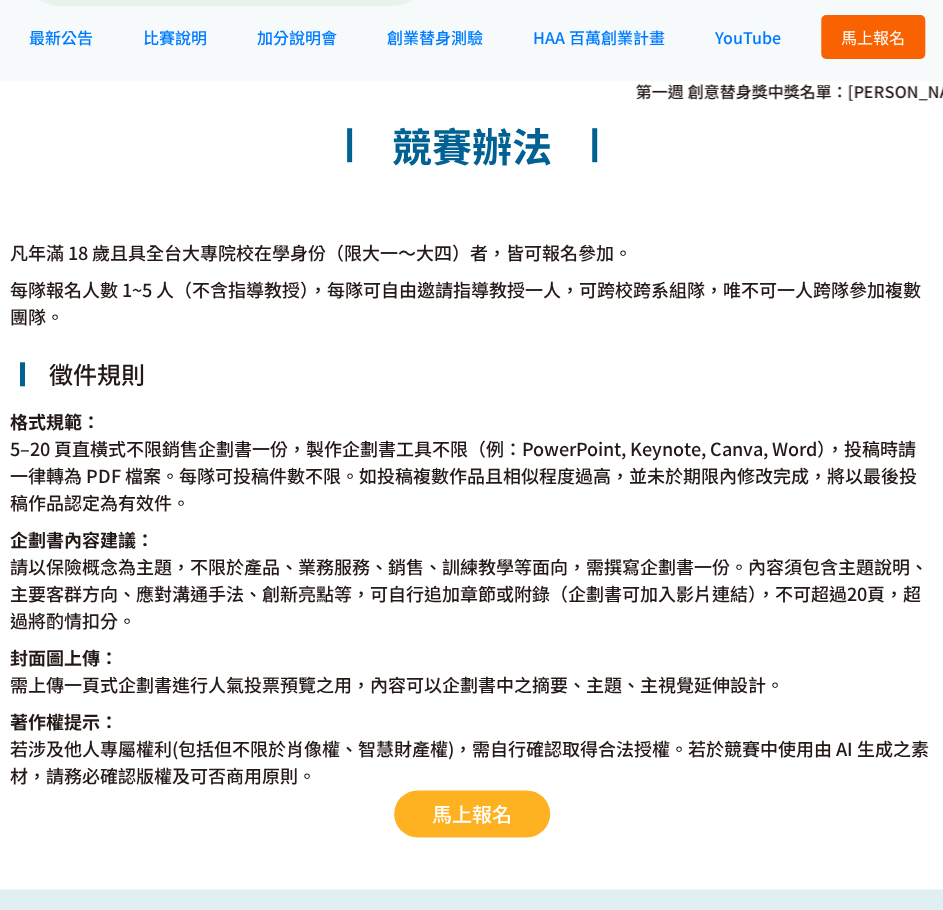 click on "請以保險概念為主題，不限於產品、業務服務、銷售、訓練教學等面向，需撰寫企劃書一份。內容須包含主題說明、主要客群方向、應對溝通手法、創新亮點等，可自行追加章節或附錄（企劃書可加入影片連結），不可超過20頁，超過將酌情扣分。" at bounding box center (471, 593) 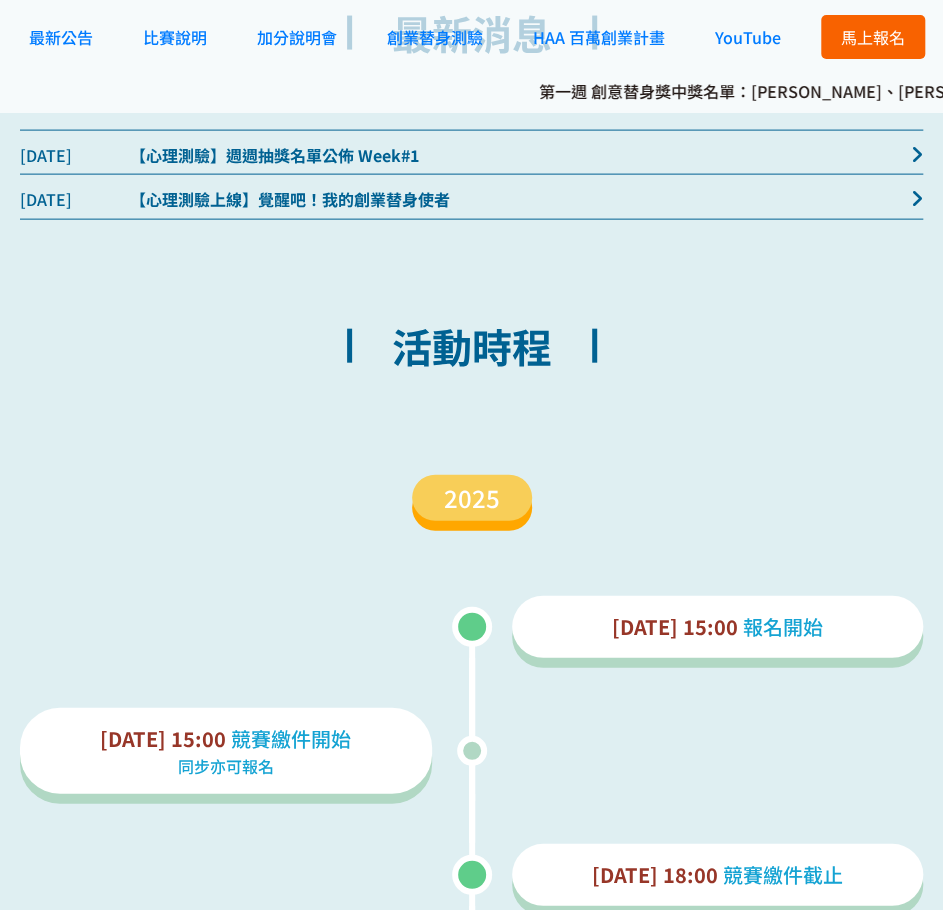 scroll, scrollTop: 1300, scrollLeft: 0, axis: vertical 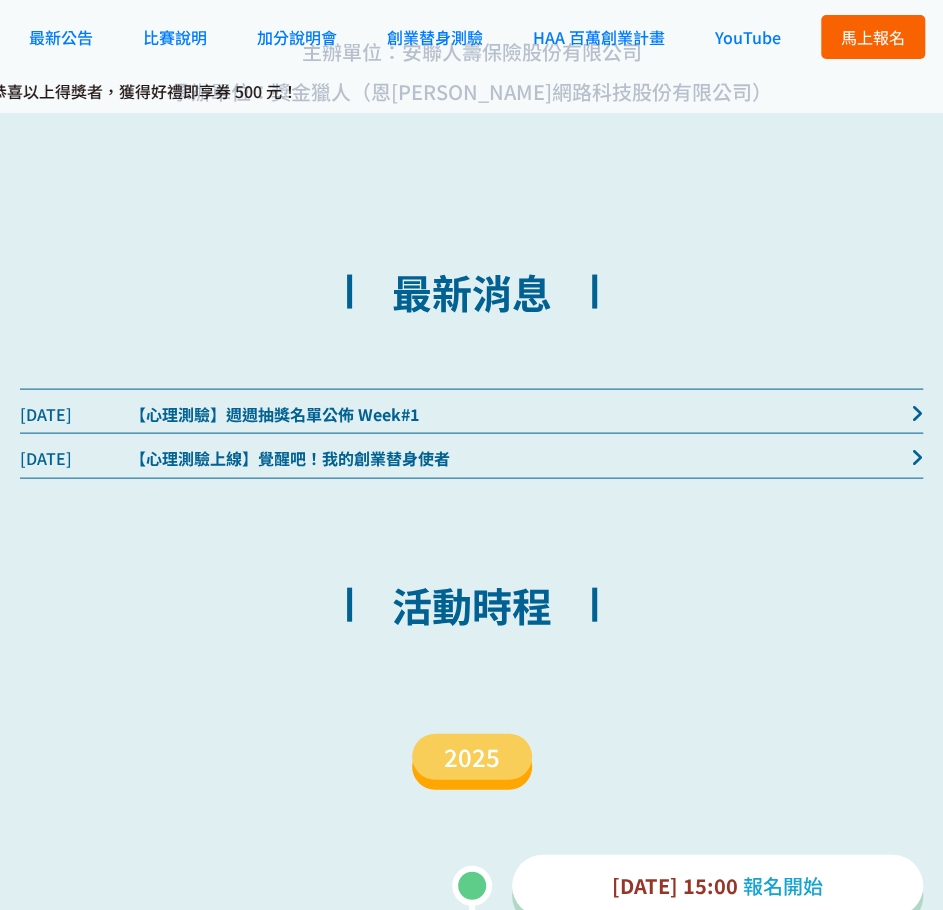 click on "【心理測驗上線】覺醒吧！我的創業替身使者" at bounding box center (506, 457) 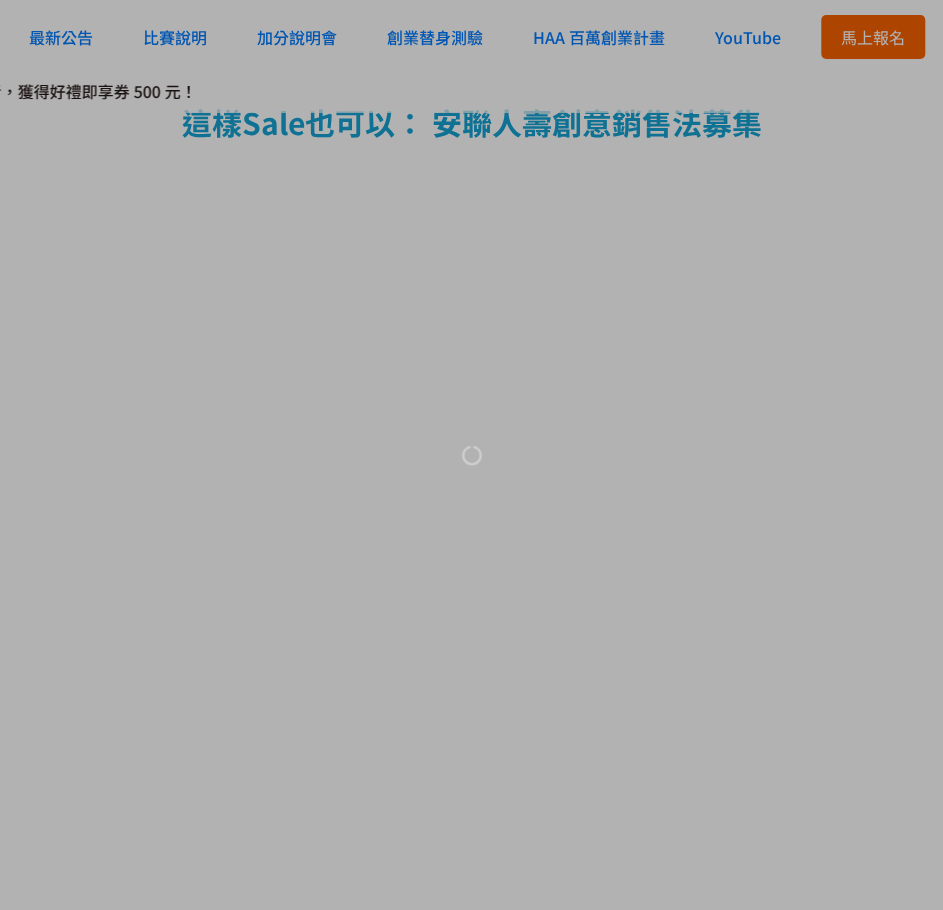 scroll, scrollTop: 0, scrollLeft: 0, axis: both 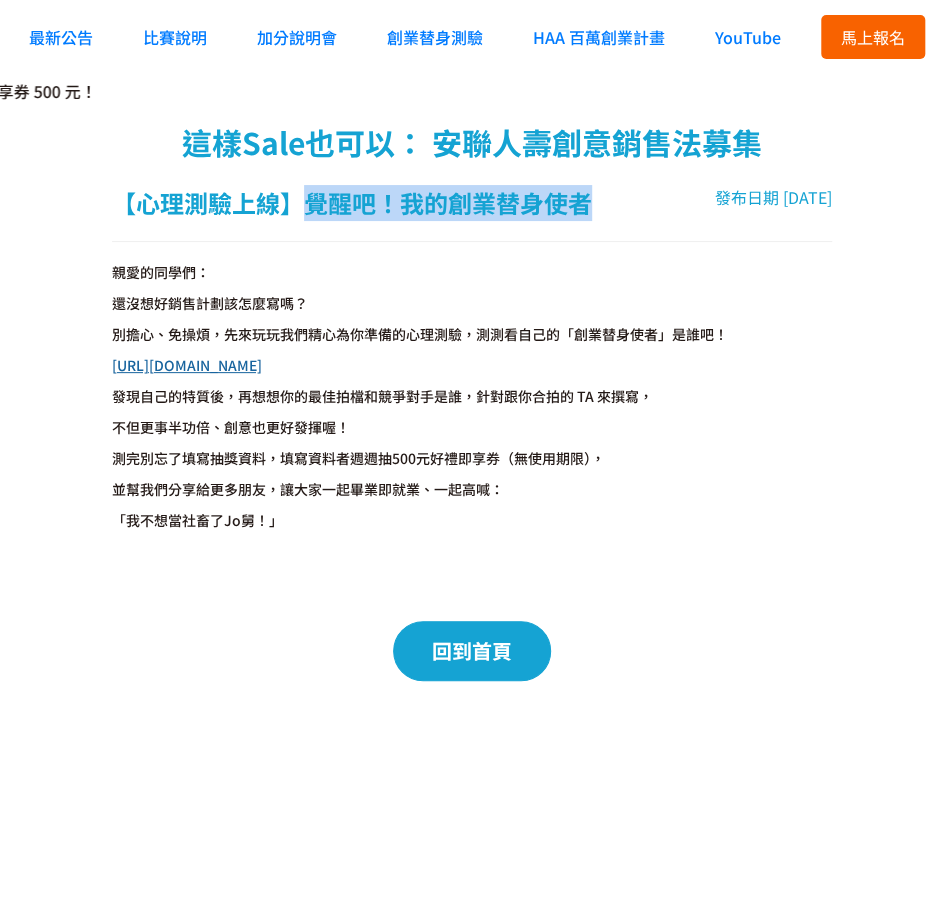 drag, startPoint x: 312, startPoint y: 208, endPoint x: 587, endPoint y: 205, distance: 275.01636 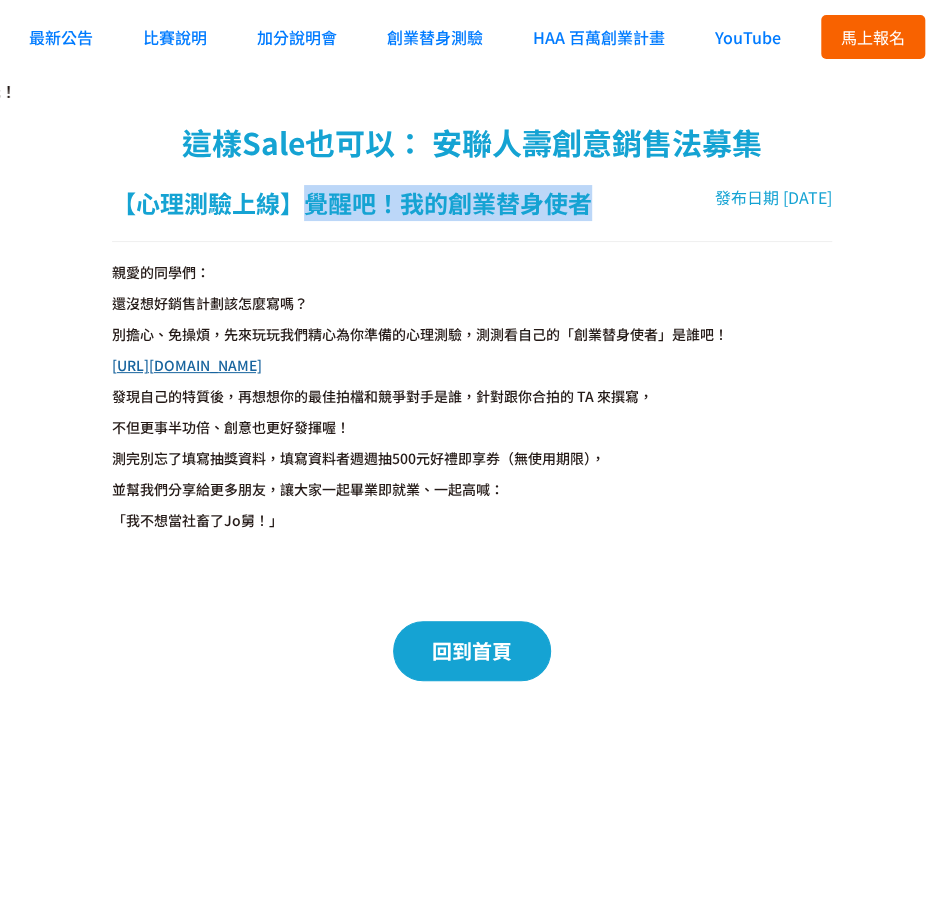 click on "【心理測驗上線】覺醒吧！我的創業替身使者" at bounding box center (352, 203) 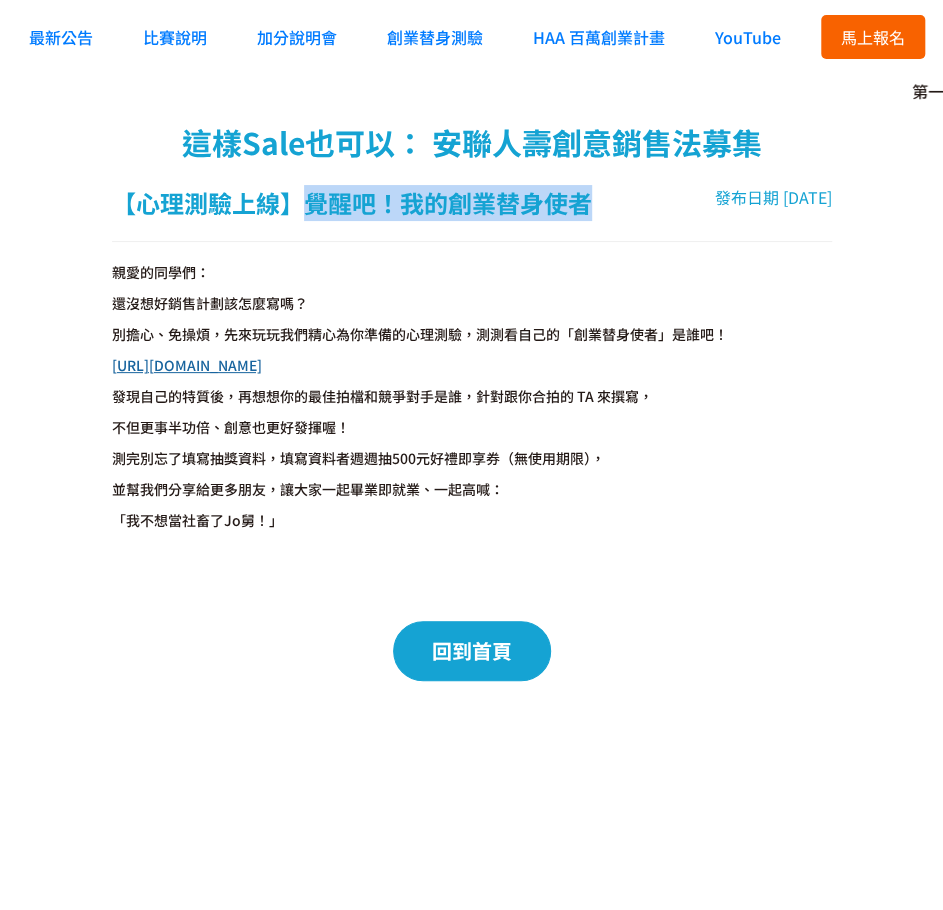 copy on "覺醒吧！我的創業替身使者" 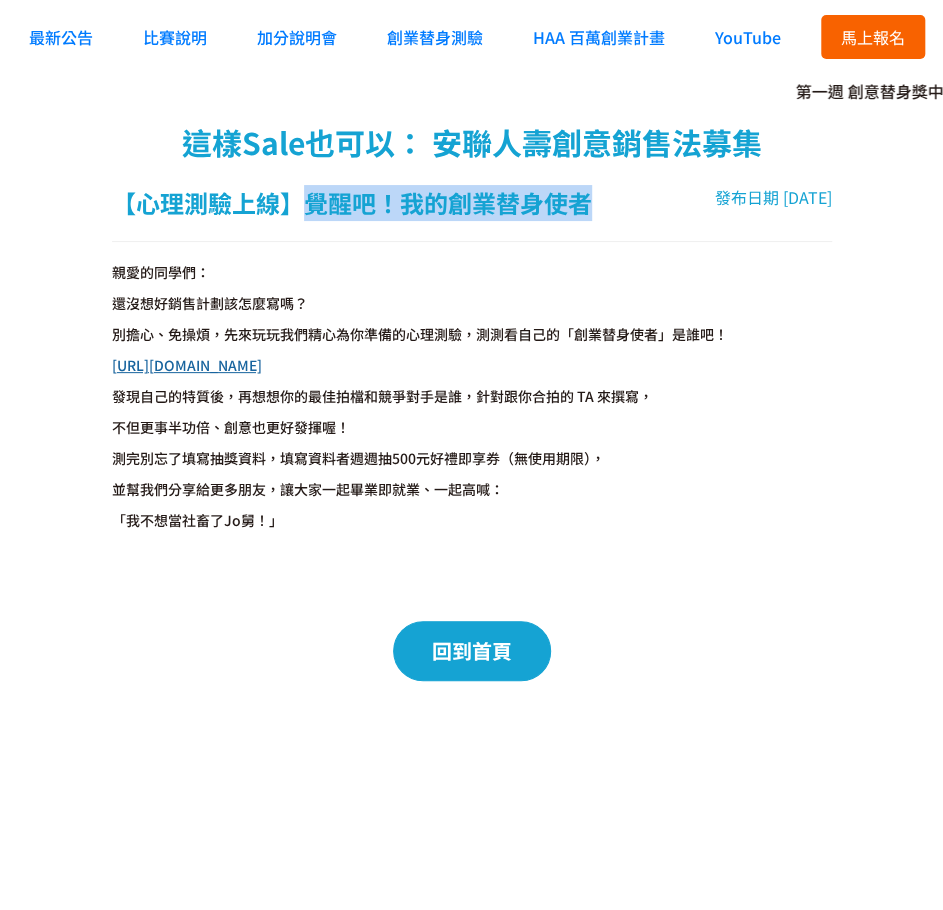 click on "【心理測驗上線】覺醒吧！我的創業替身使者" at bounding box center (352, 203) 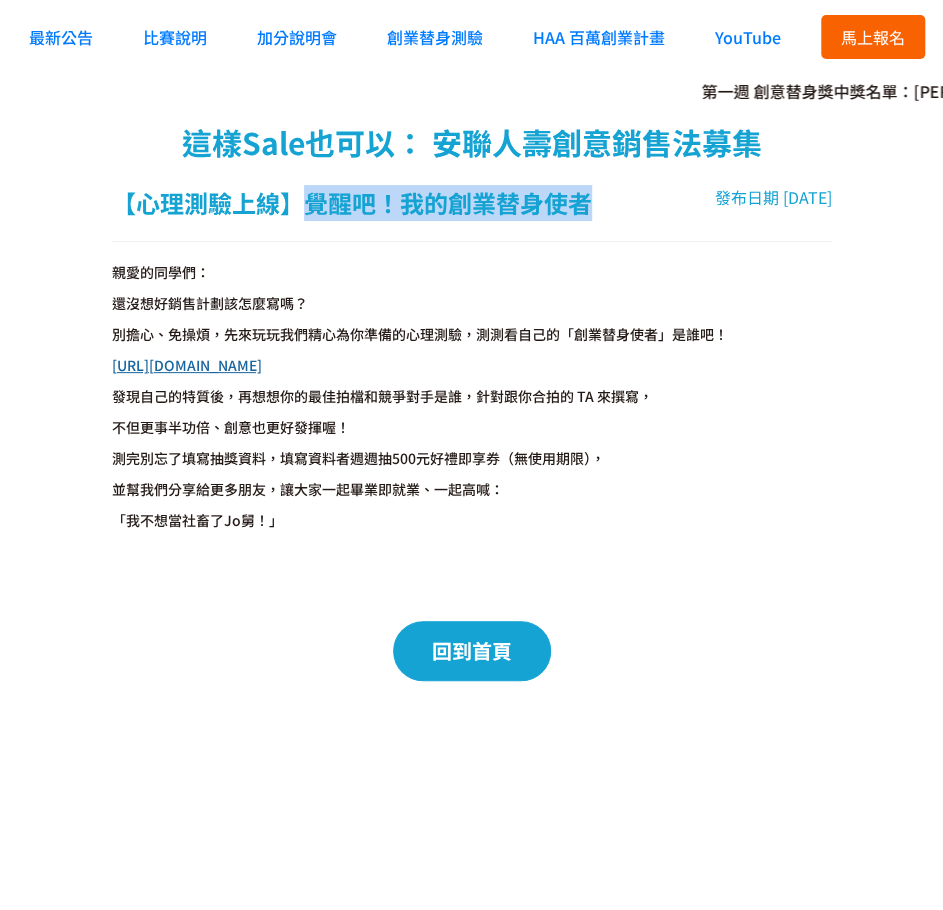 drag, startPoint x: 590, startPoint y: 199, endPoint x: 304, endPoint y: 185, distance: 286.34244 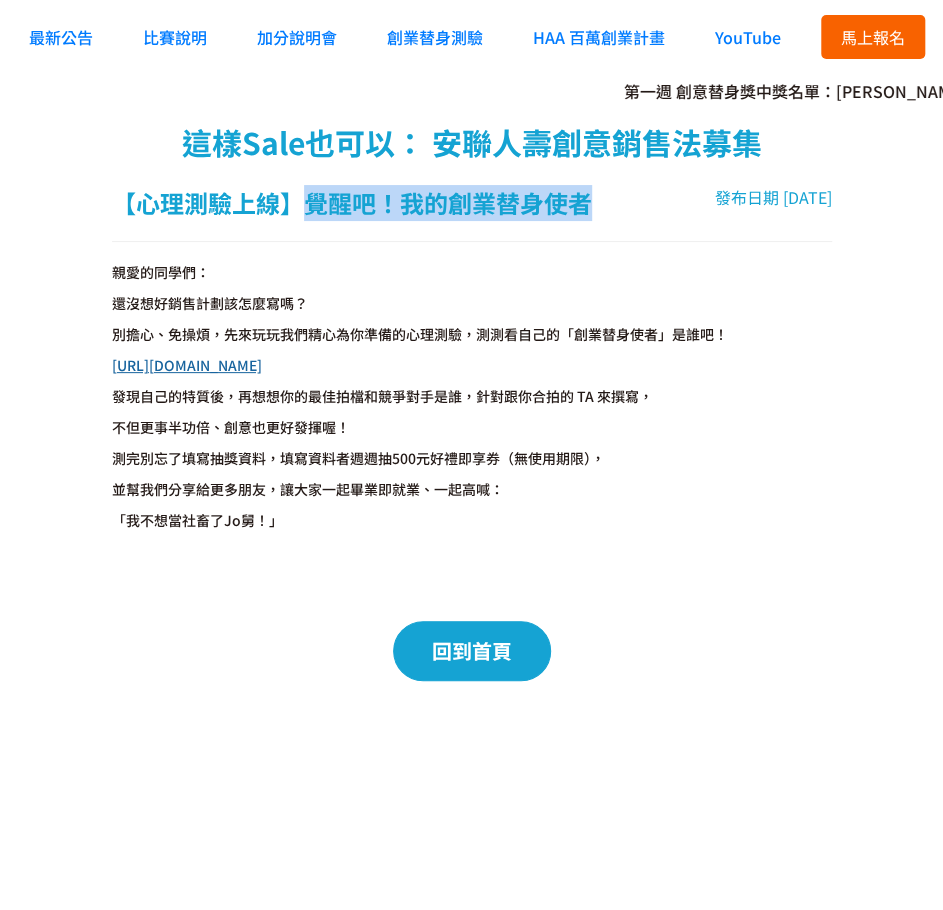 click on "【心理測驗上線】覺醒吧！我的創業替身使者" at bounding box center [352, 203] 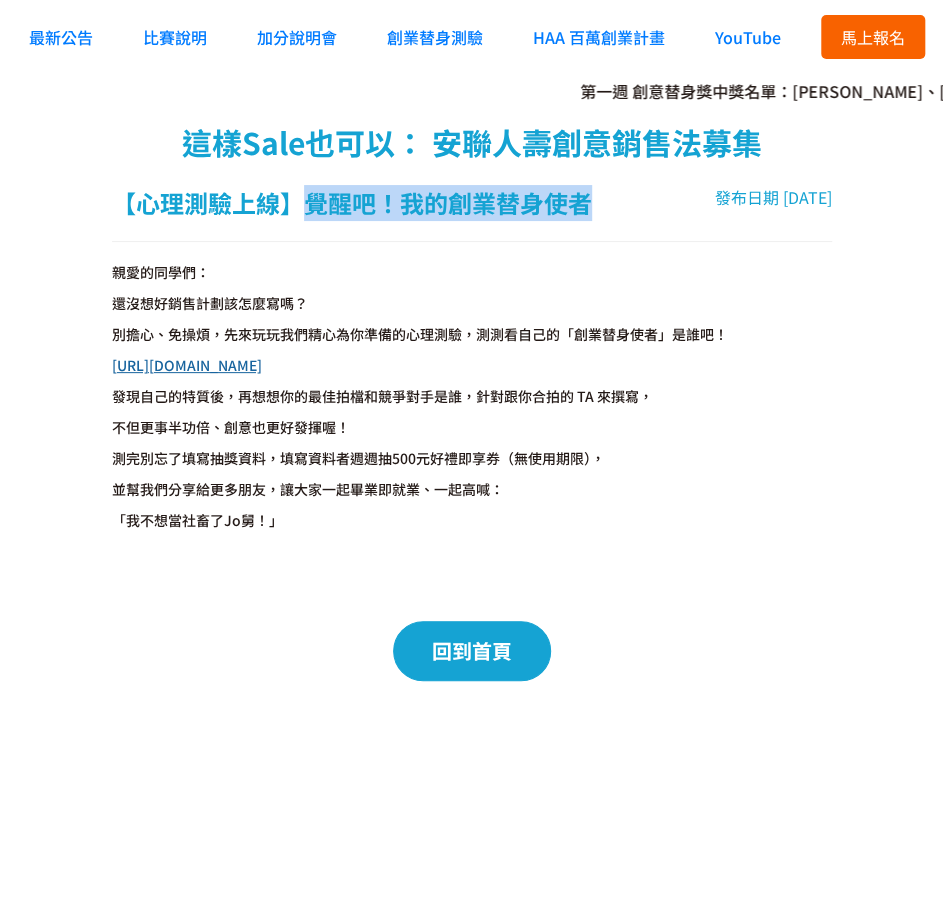 copy on "覺醒吧！我的創業替身使者" 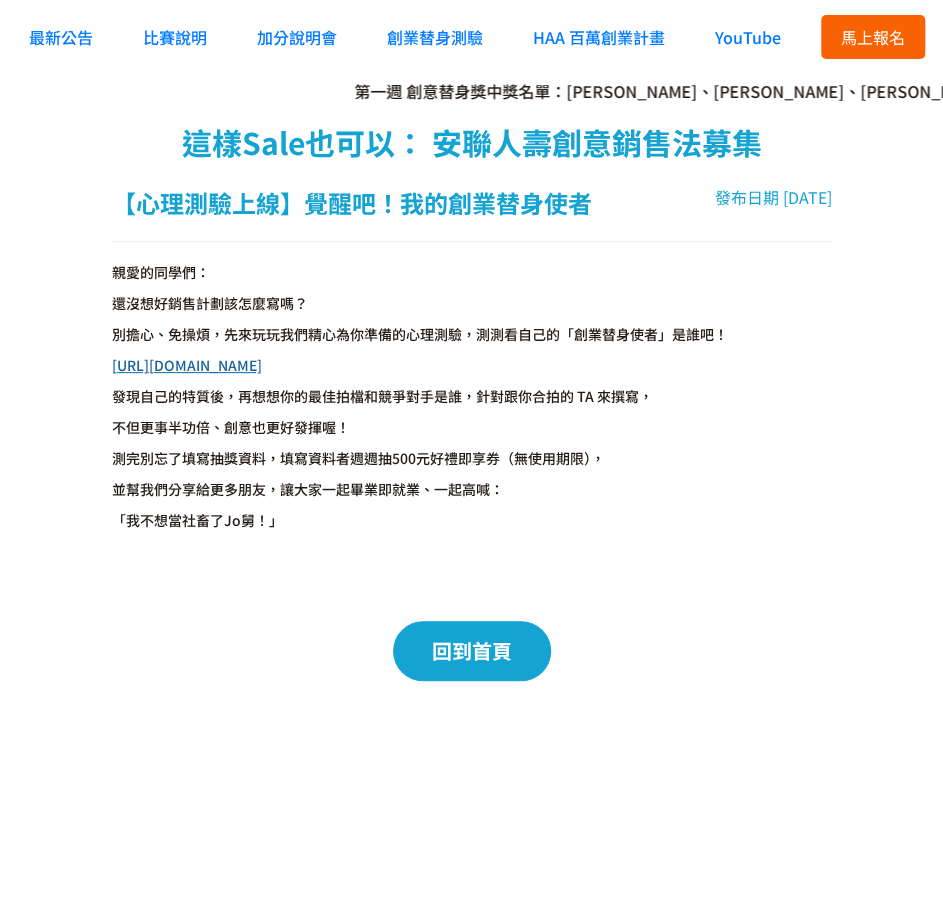 click on "【心理測驗上線】覺醒吧！我的創業替身使者 發布日期 [DATE] 親愛的同學們： 還沒想好銷售計劃該怎麼寫嗎？ 別擔心、免操煩，先來玩玩我們精心為你準備的心理測驗，測測看自己的「創業替身使者」是誰吧！ [URL][DOMAIN_NAME]     發現自己的特質後，再想想你的最佳拍檔和競爭對手是誰，針對跟你合拍的 TA 來撰寫， 不但更事半功倍、創意也更好發揮喔！ 測完別忘了填寫抽獎資料，填寫資料者週週抽500元好禮即享券（無使用期限）， 並幫我們分享給更多朋友，讓大家一起畢業即就業、一起高喊： 「我不想當社畜了Jo舅！」 回到首頁" at bounding box center (472, 433) 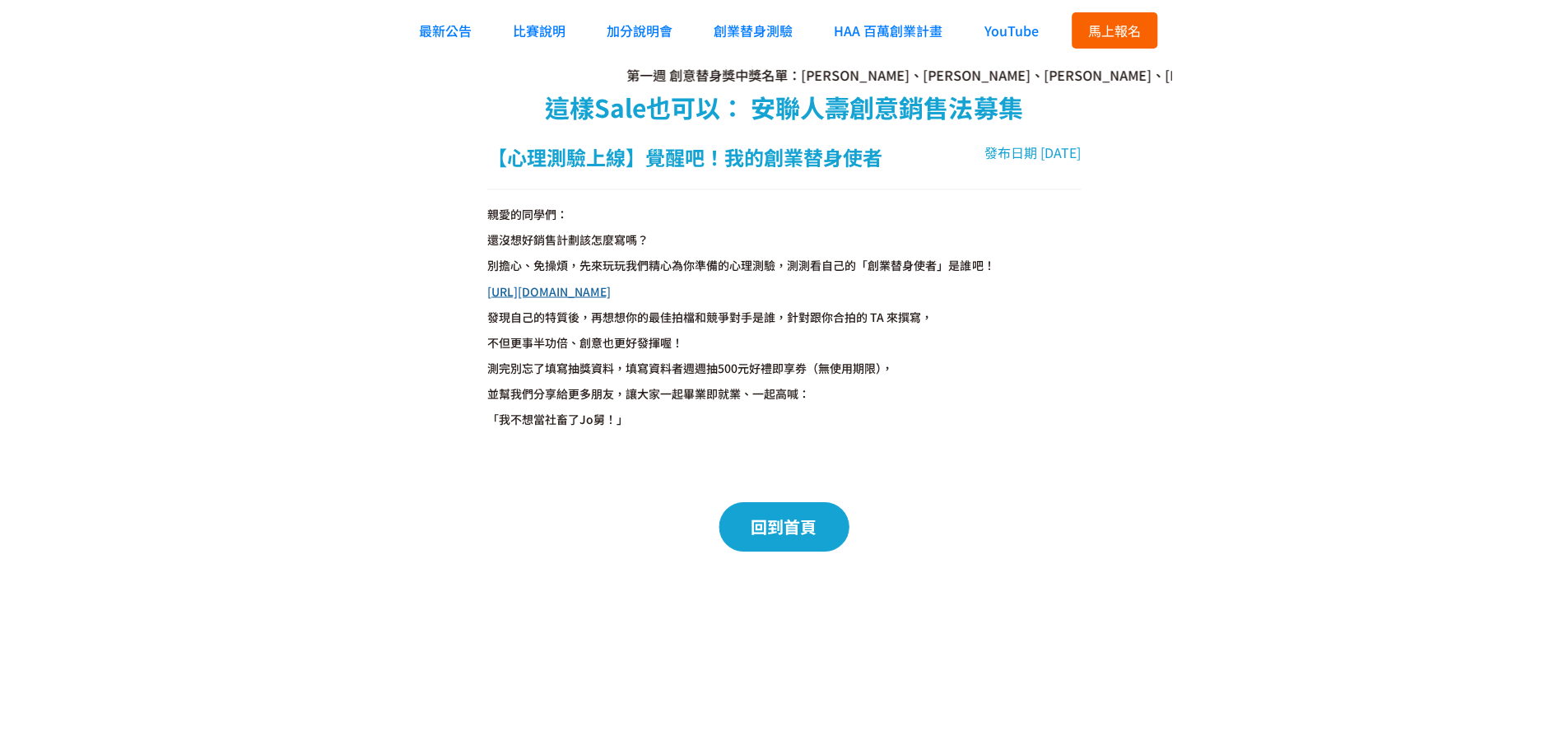 scroll, scrollTop: 0, scrollLeft: 0, axis: both 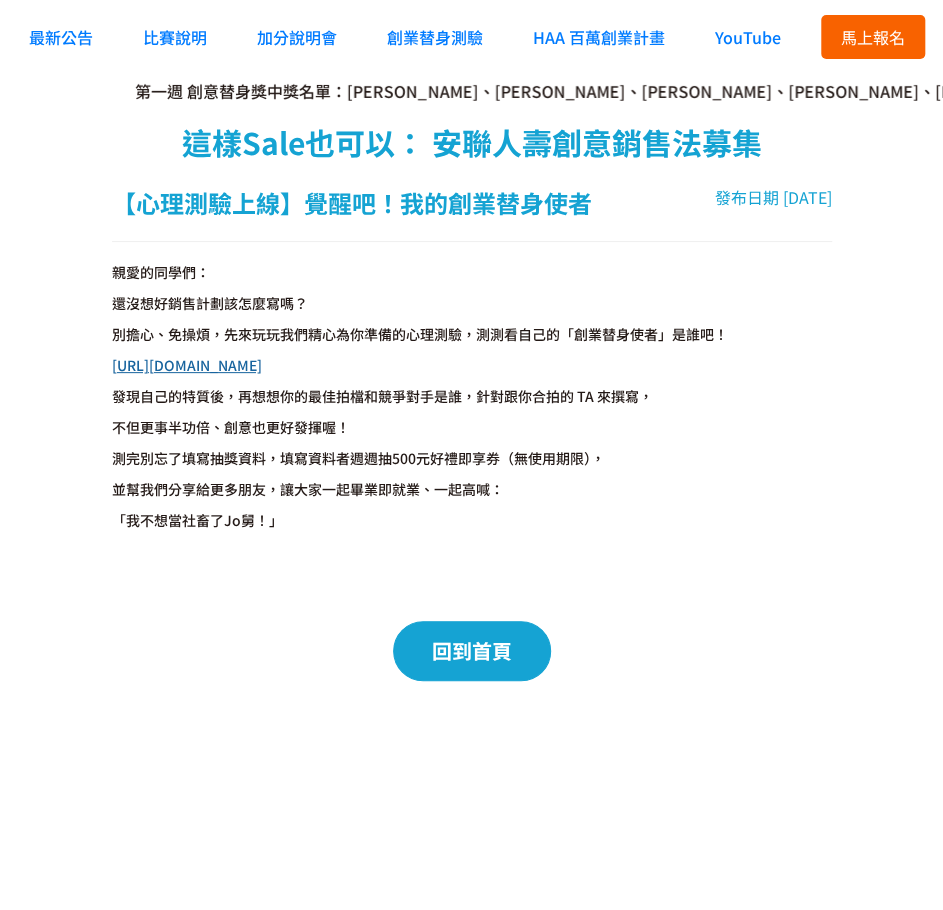 click on "【心理測驗上線】覺醒吧！我的創業替身使者" at bounding box center [352, 203] 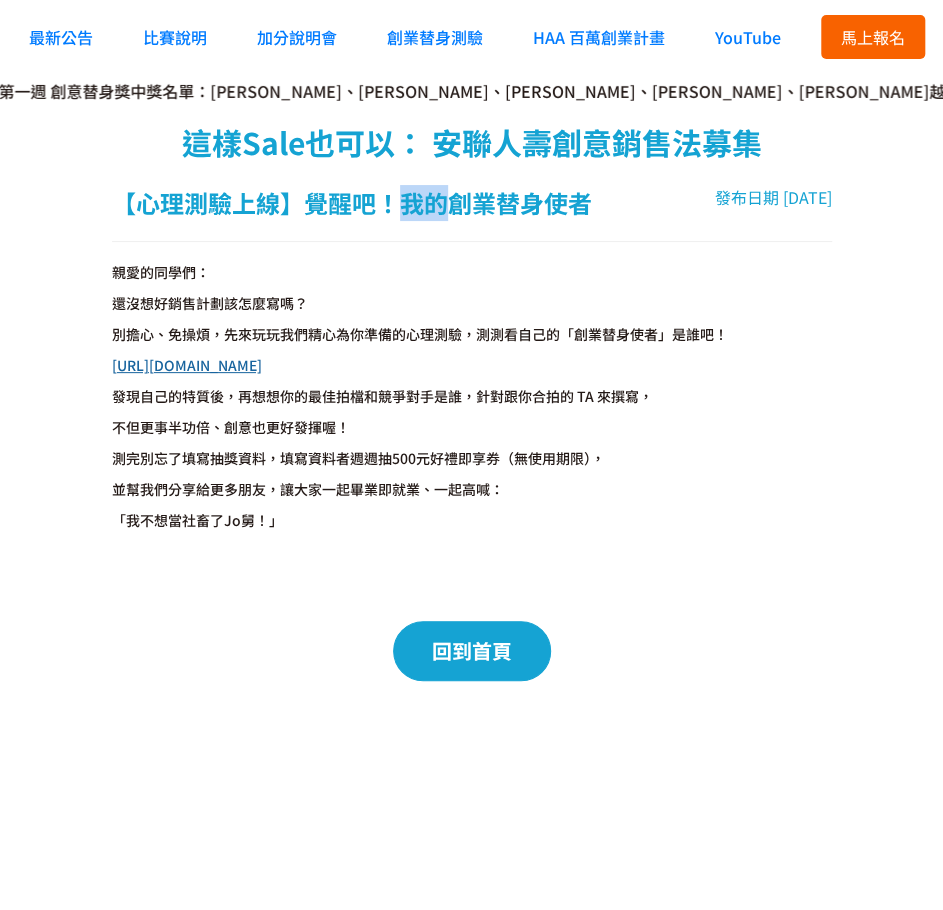 click on "【心理測驗上線】覺醒吧！我的創業替身使者" at bounding box center (352, 203) 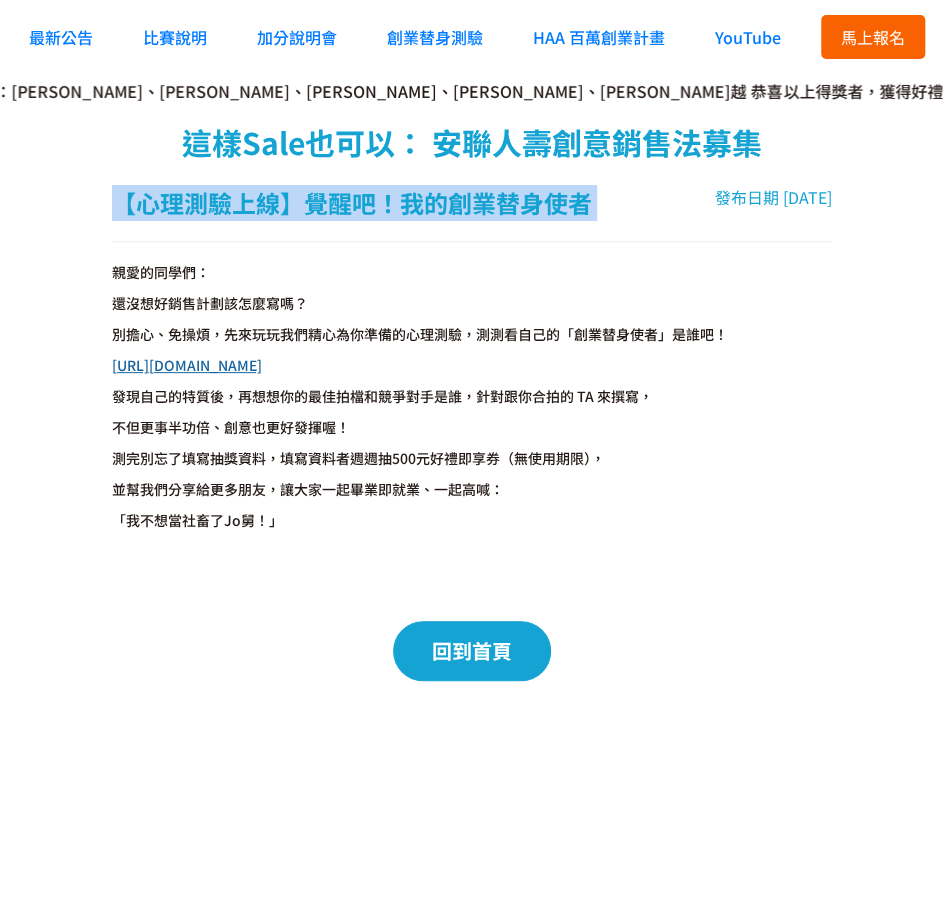 click on "【心理測驗上線】覺醒吧！我的創業替身使者" at bounding box center [352, 203] 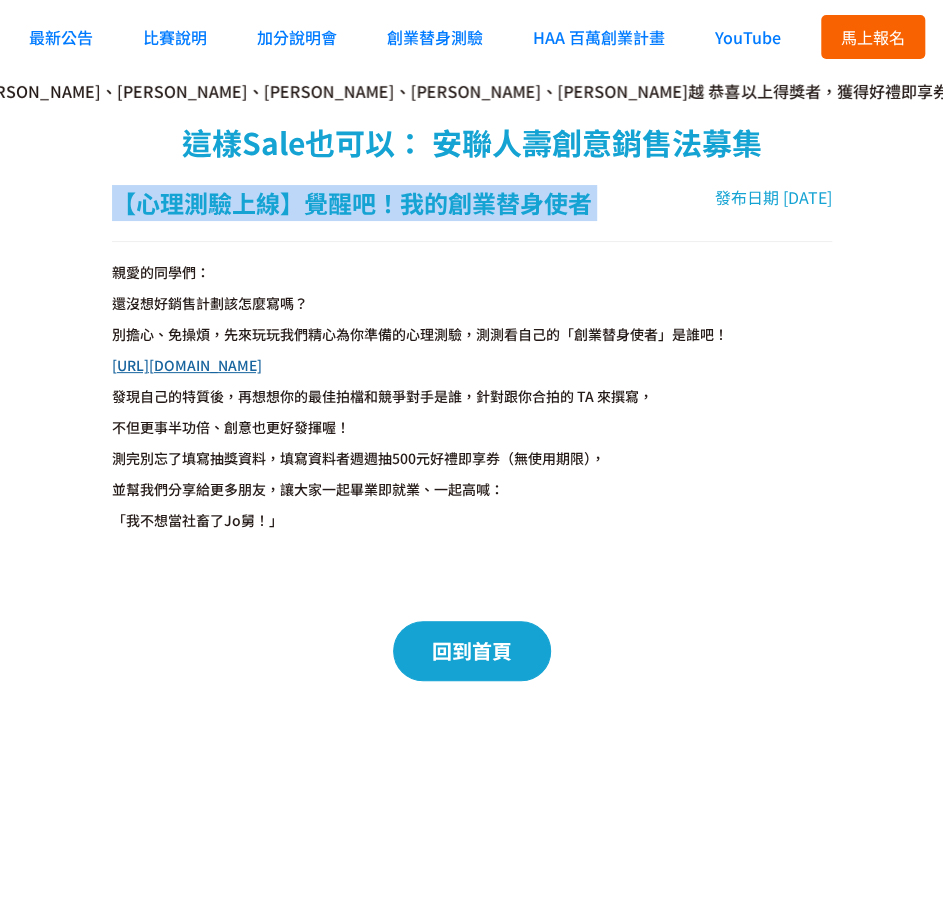 copy on "【心理測驗上線】覺醒吧！我的創業替身使者" 